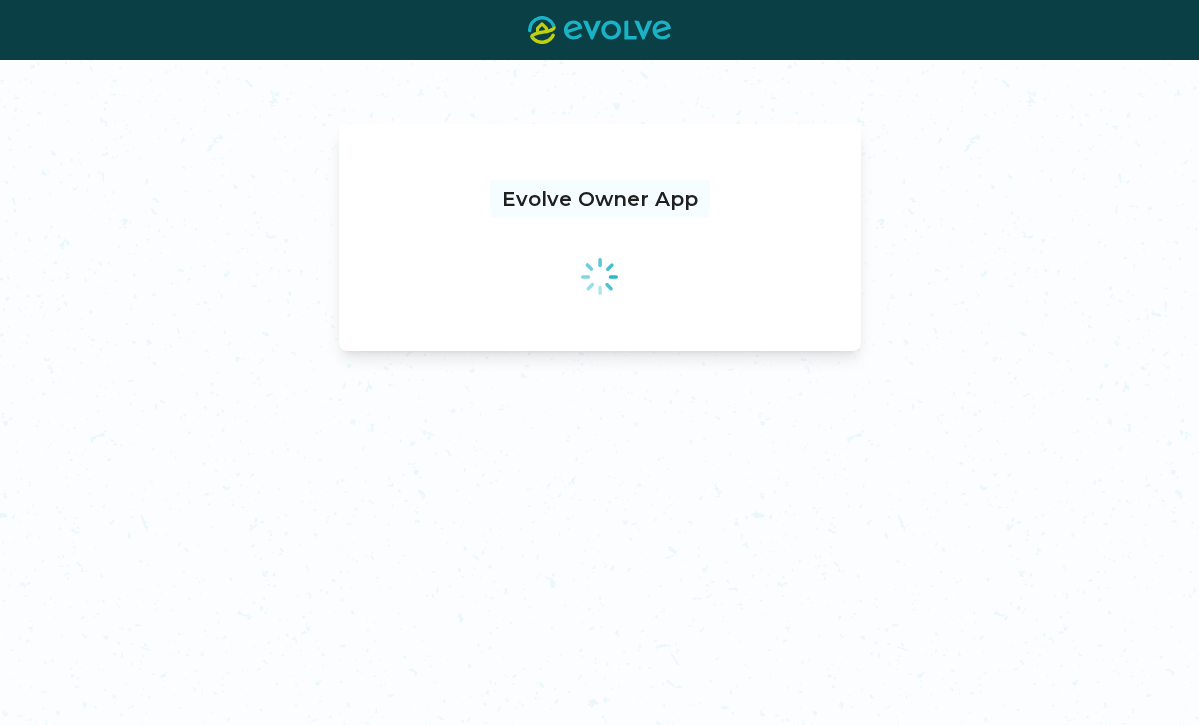 scroll, scrollTop: 0, scrollLeft: 0, axis: both 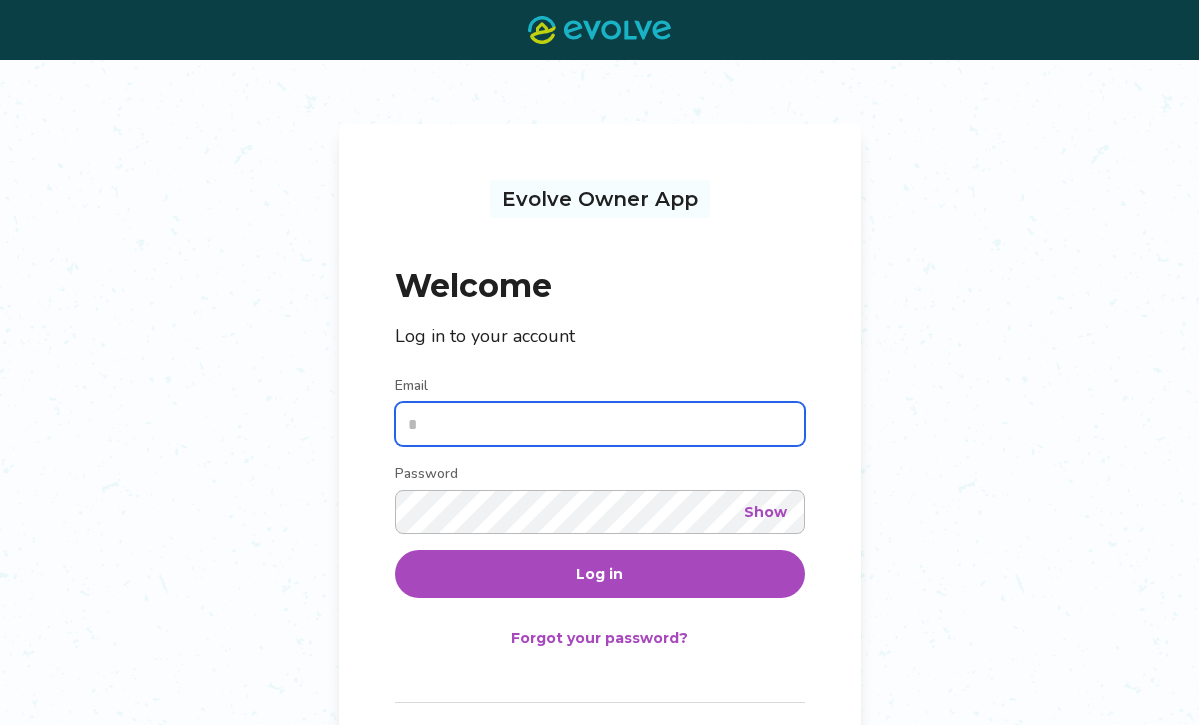 type on "**********" 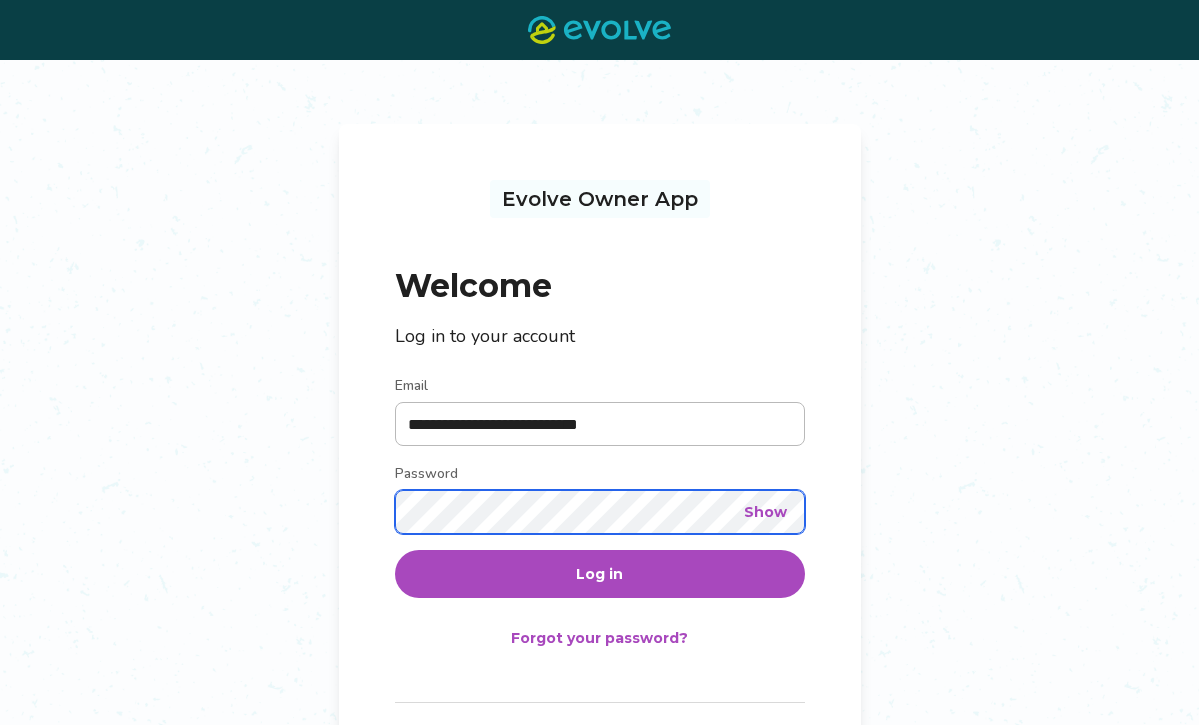 click on "Log in" at bounding box center [600, 574] 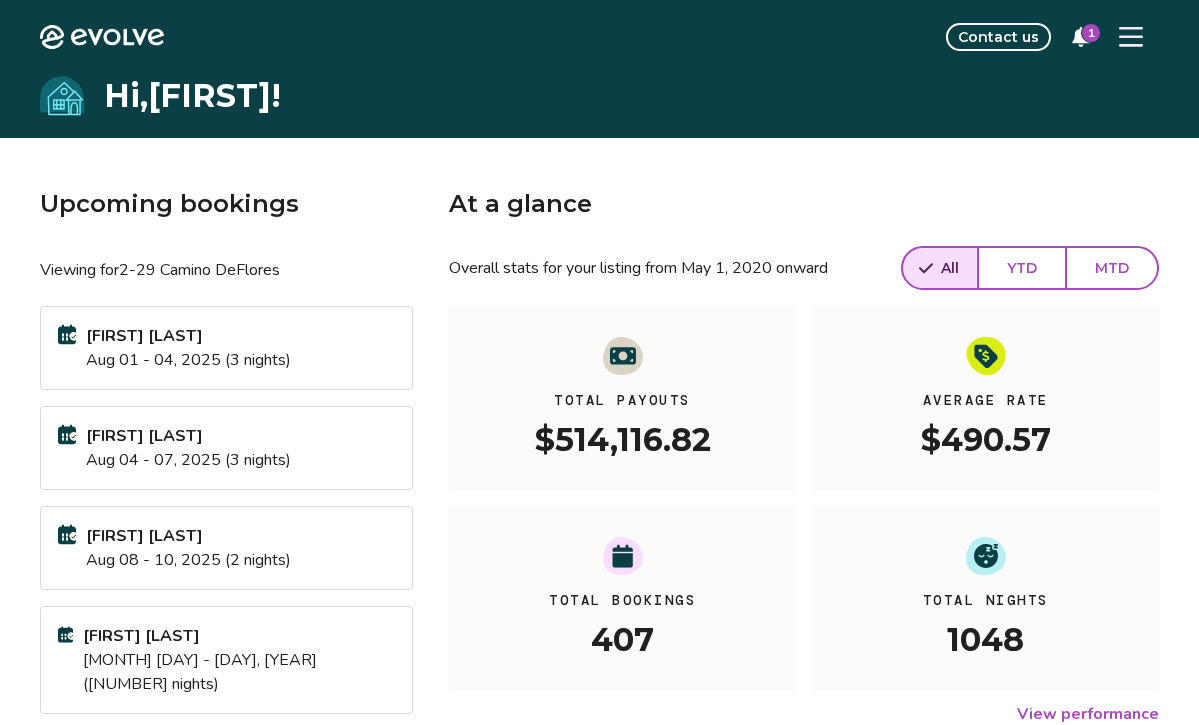 click 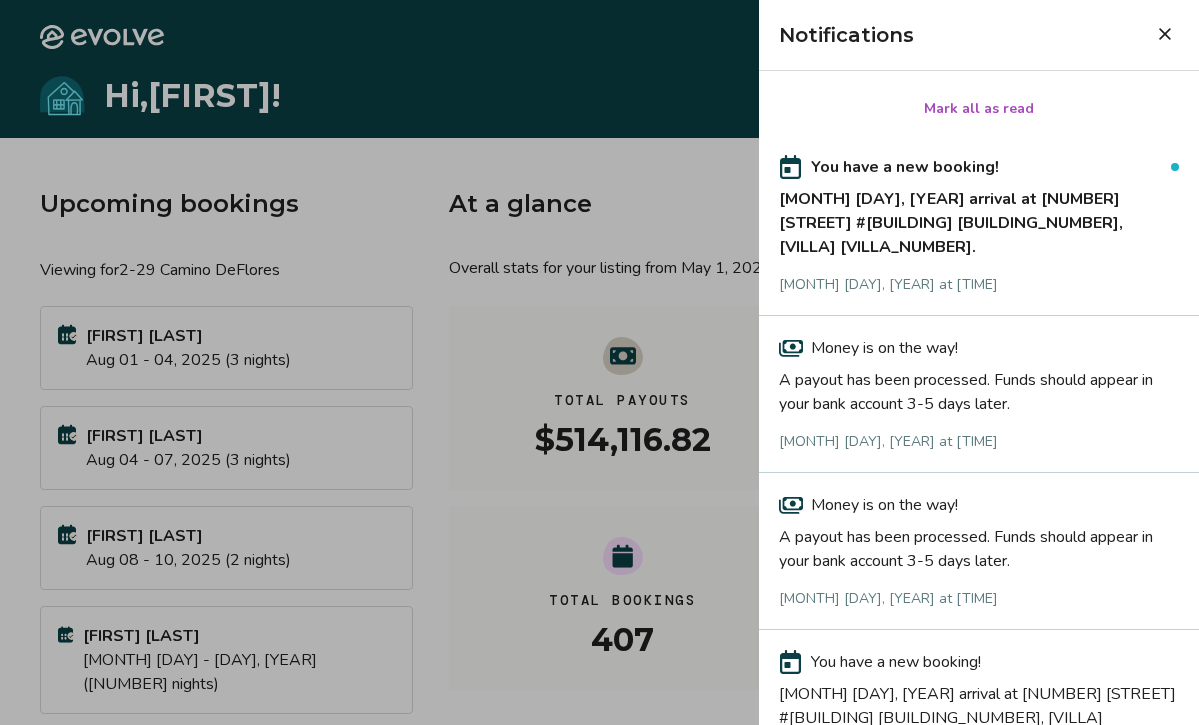 click on "Mark all as read" at bounding box center [979, 109] 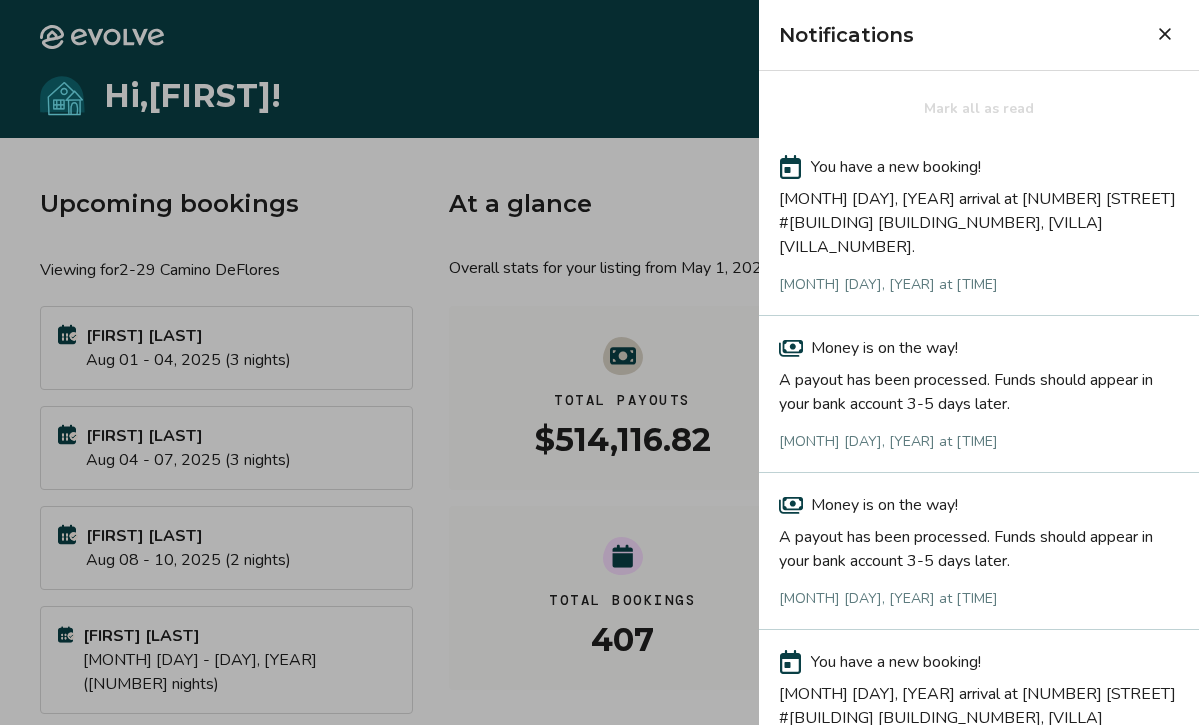 click 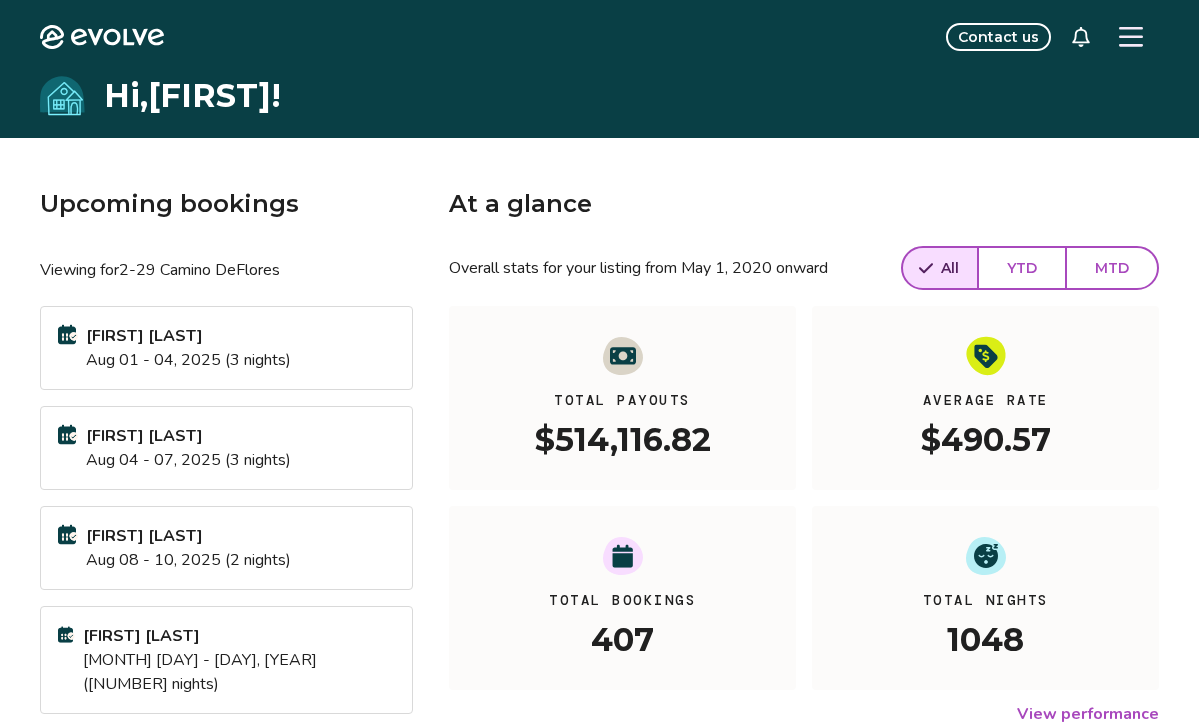 click 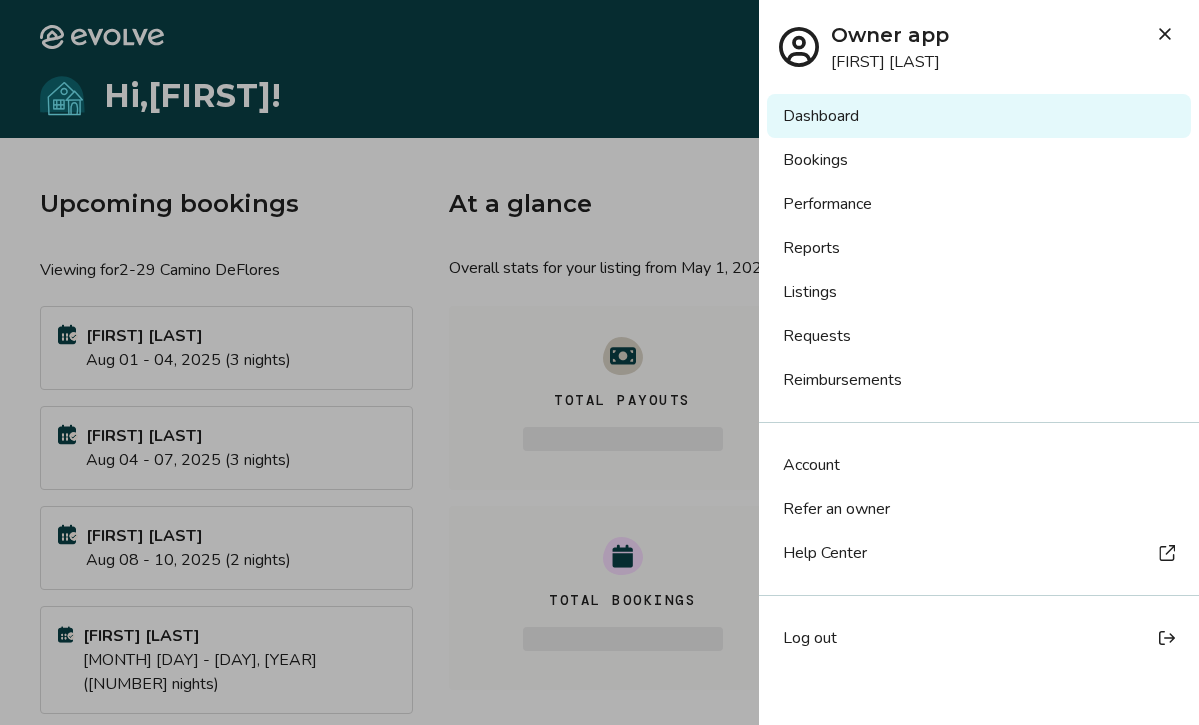 click on "Listings" at bounding box center (979, 292) 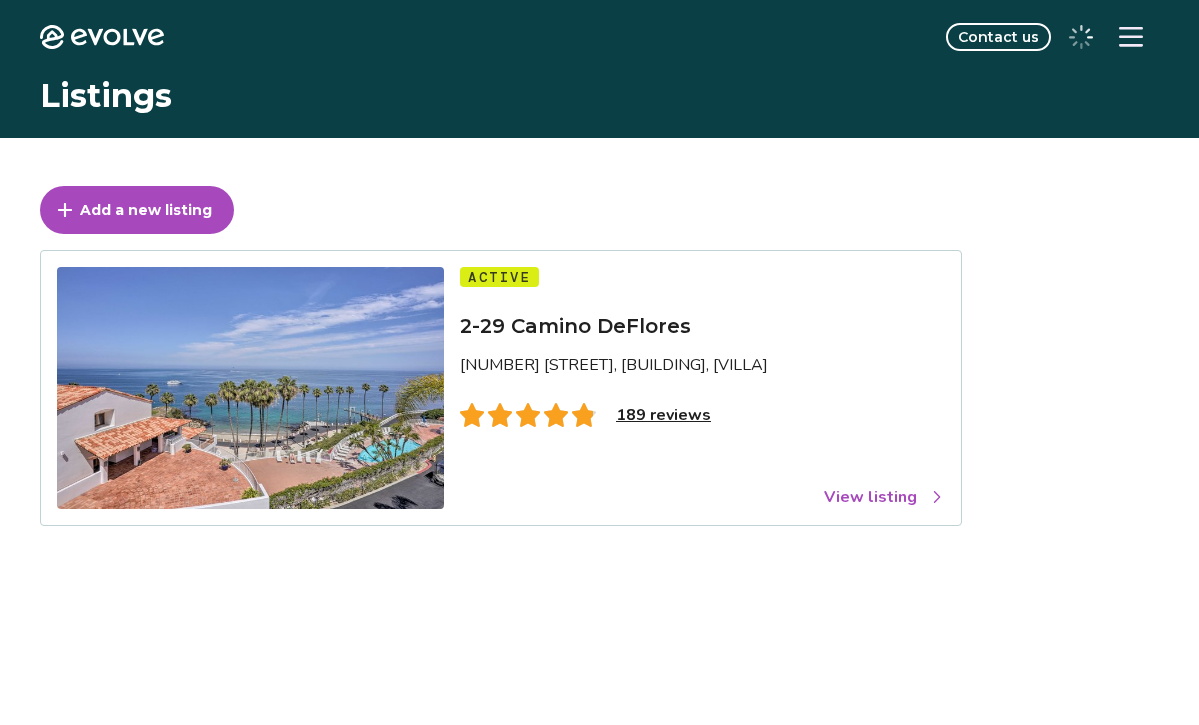 scroll, scrollTop: 0, scrollLeft: 0, axis: both 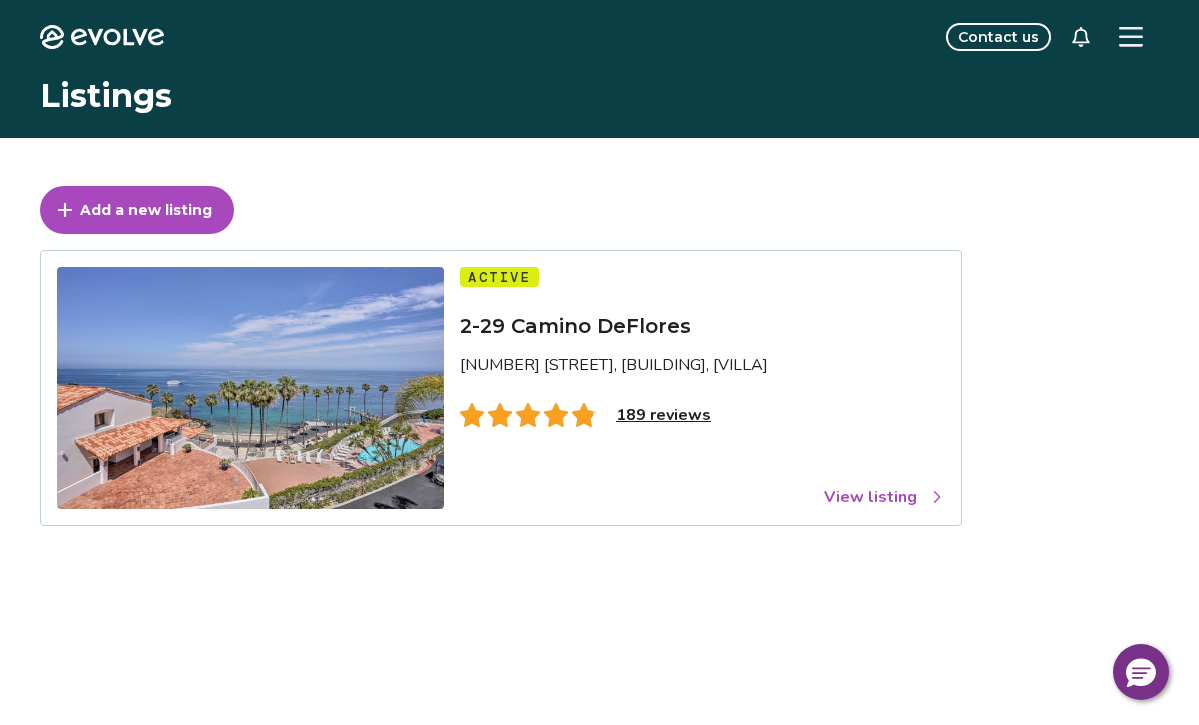 click 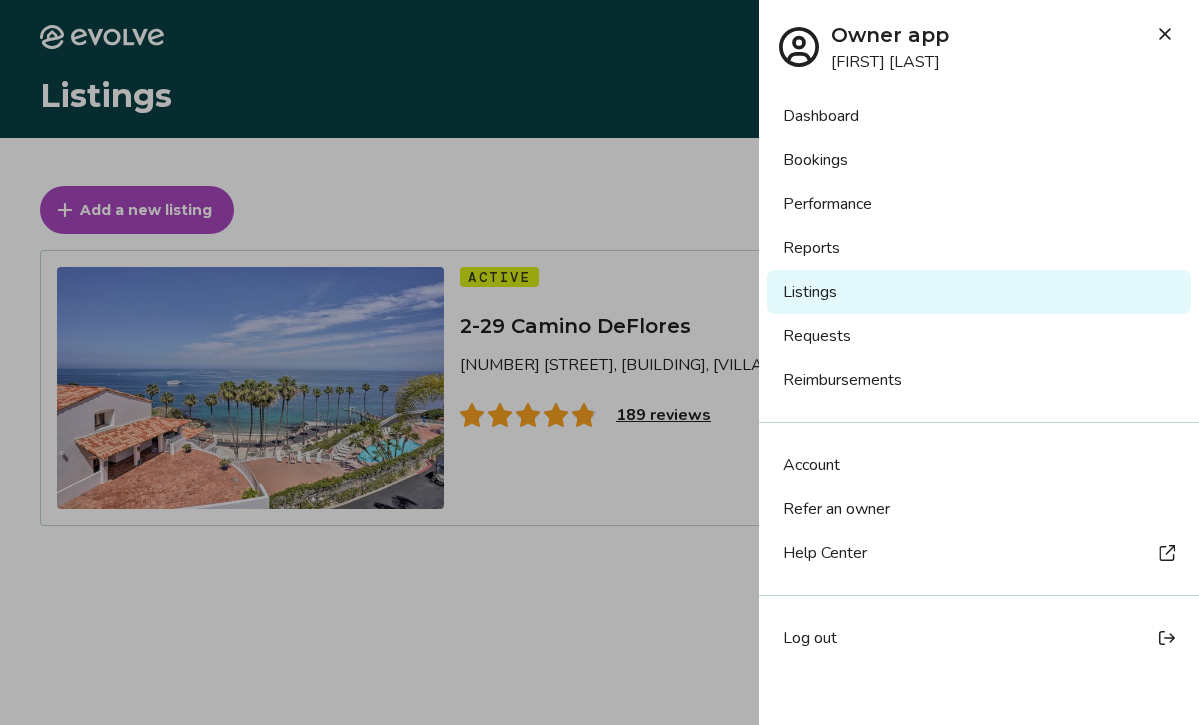 click on "Dashboard" at bounding box center (979, 116) 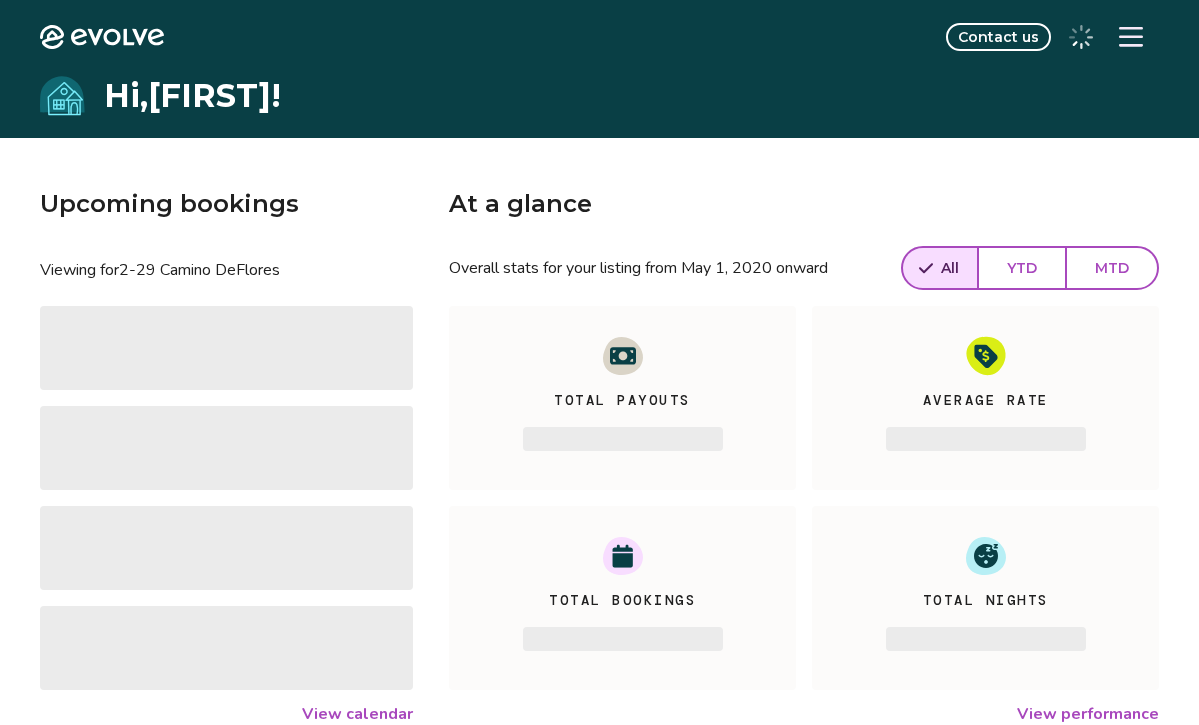 scroll, scrollTop: 0, scrollLeft: 0, axis: both 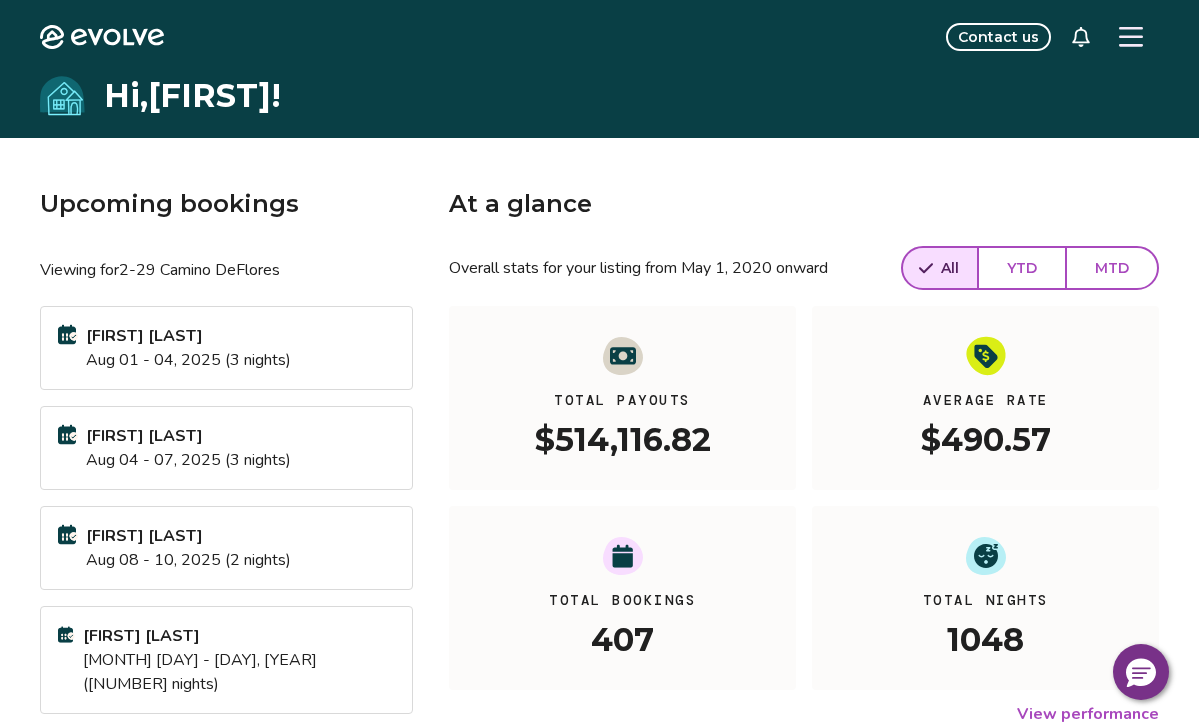 click 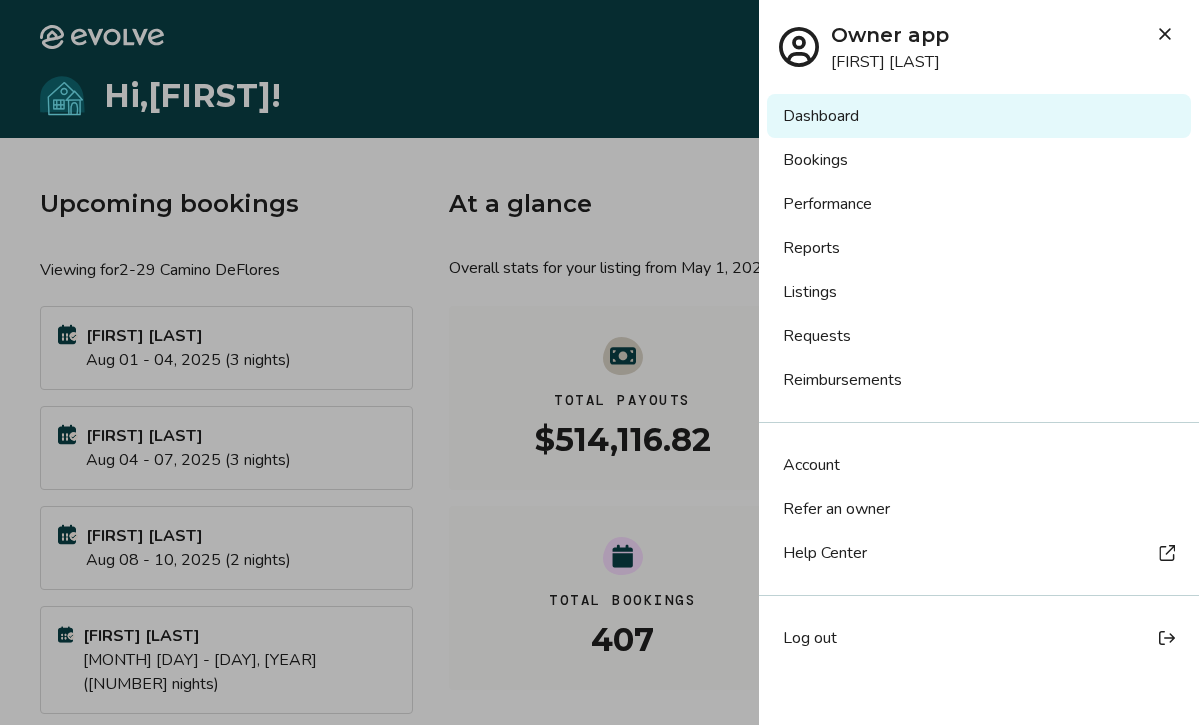 click on "Bookings" at bounding box center [979, 160] 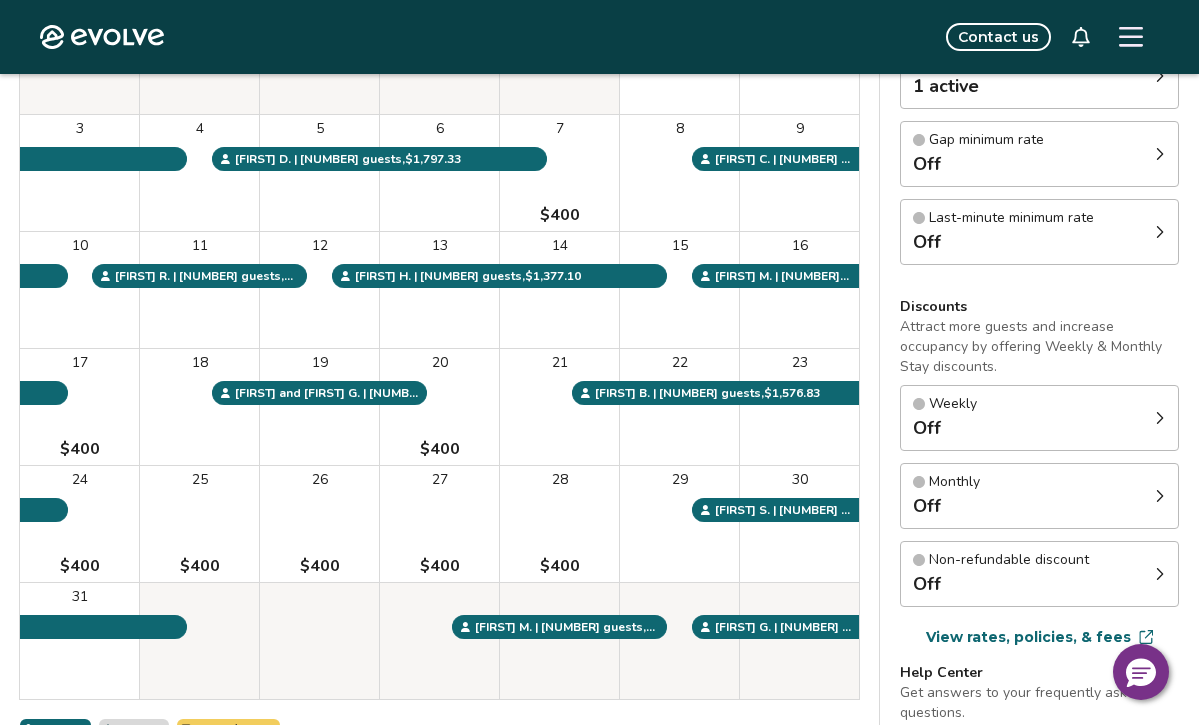 scroll, scrollTop: 0, scrollLeft: 0, axis: both 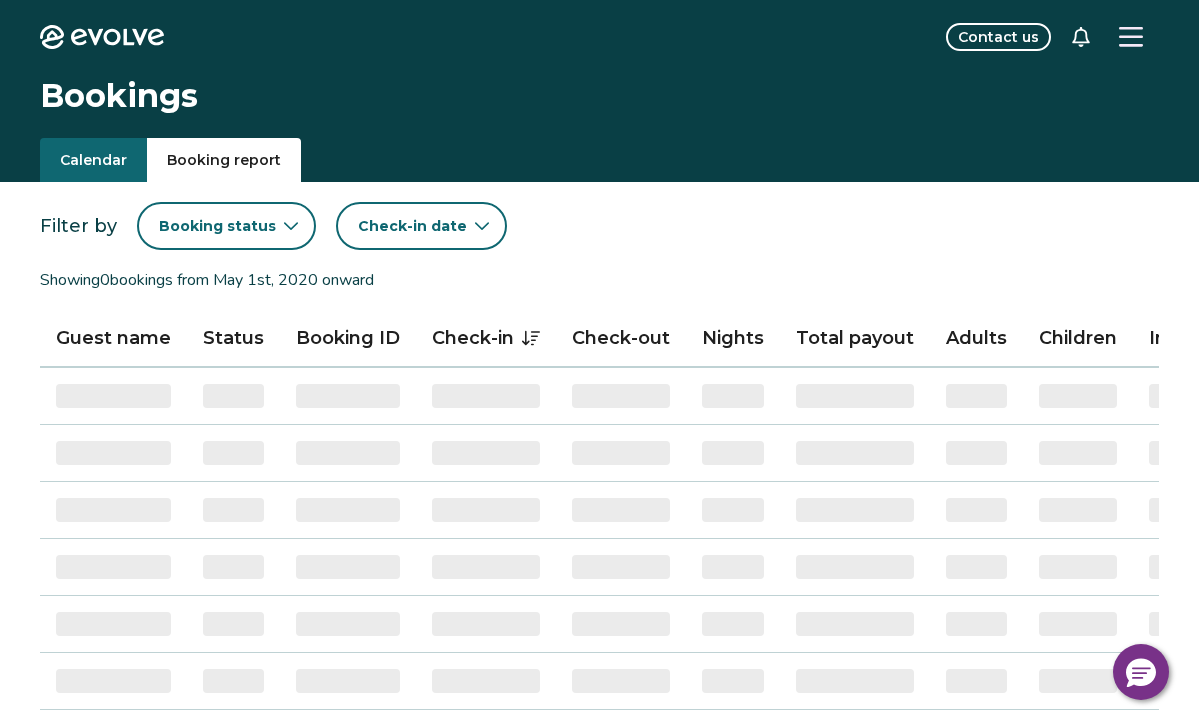 click on "Booking report" at bounding box center [224, 160] 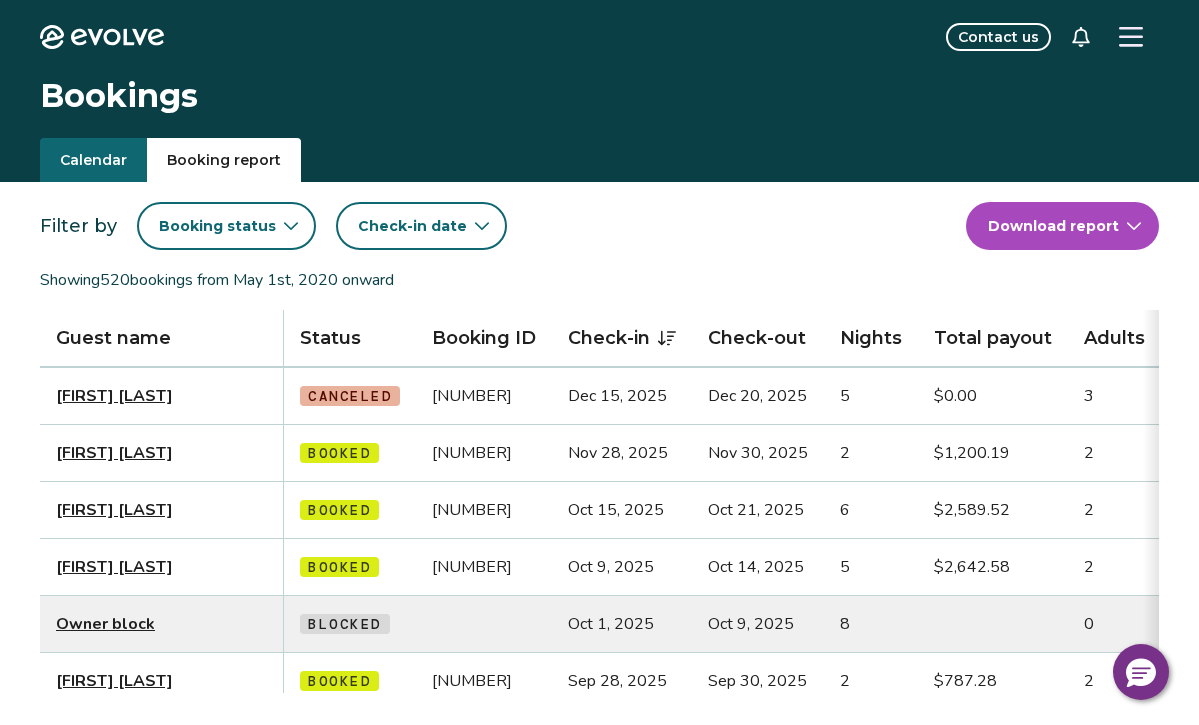 click on "Booking status" at bounding box center (217, 226) 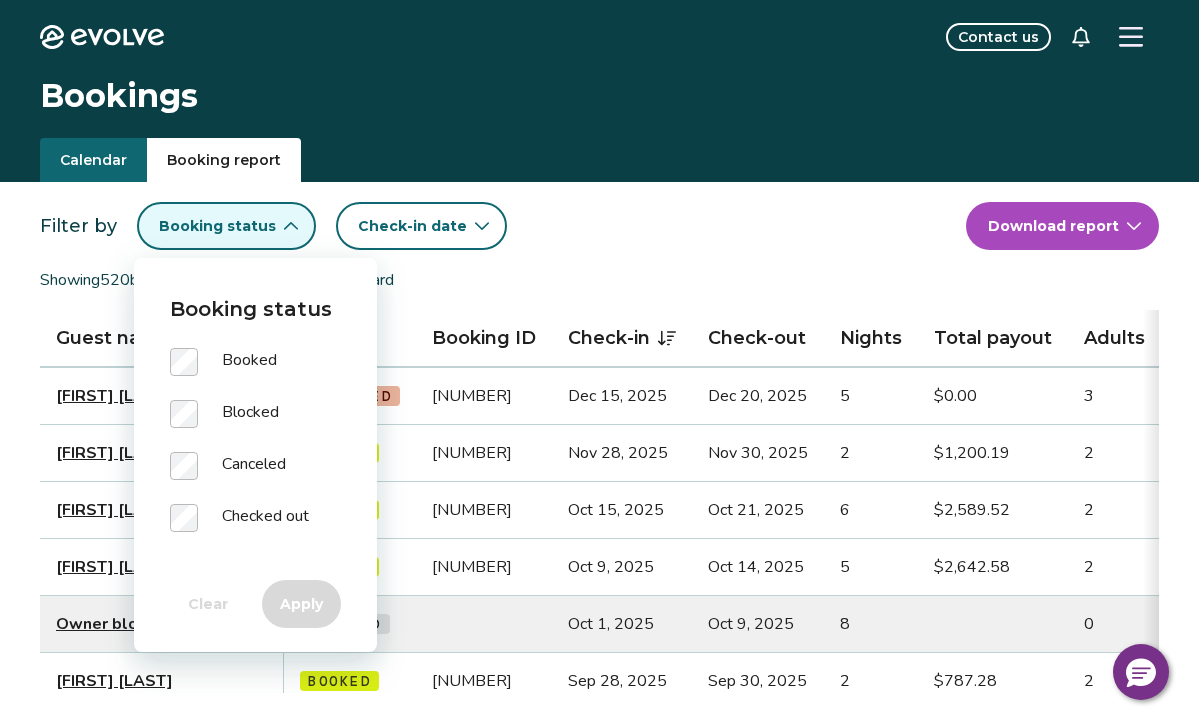 scroll, scrollTop: 2, scrollLeft: 0, axis: vertical 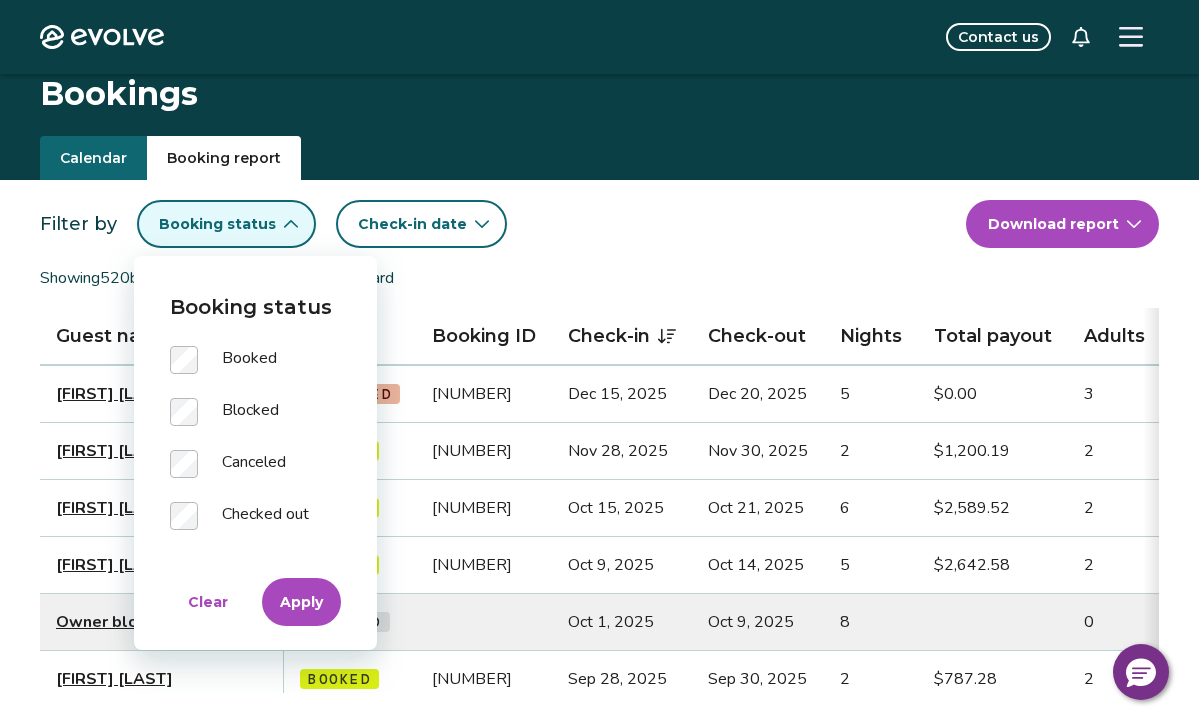 click on "Apply" at bounding box center [301, 602] 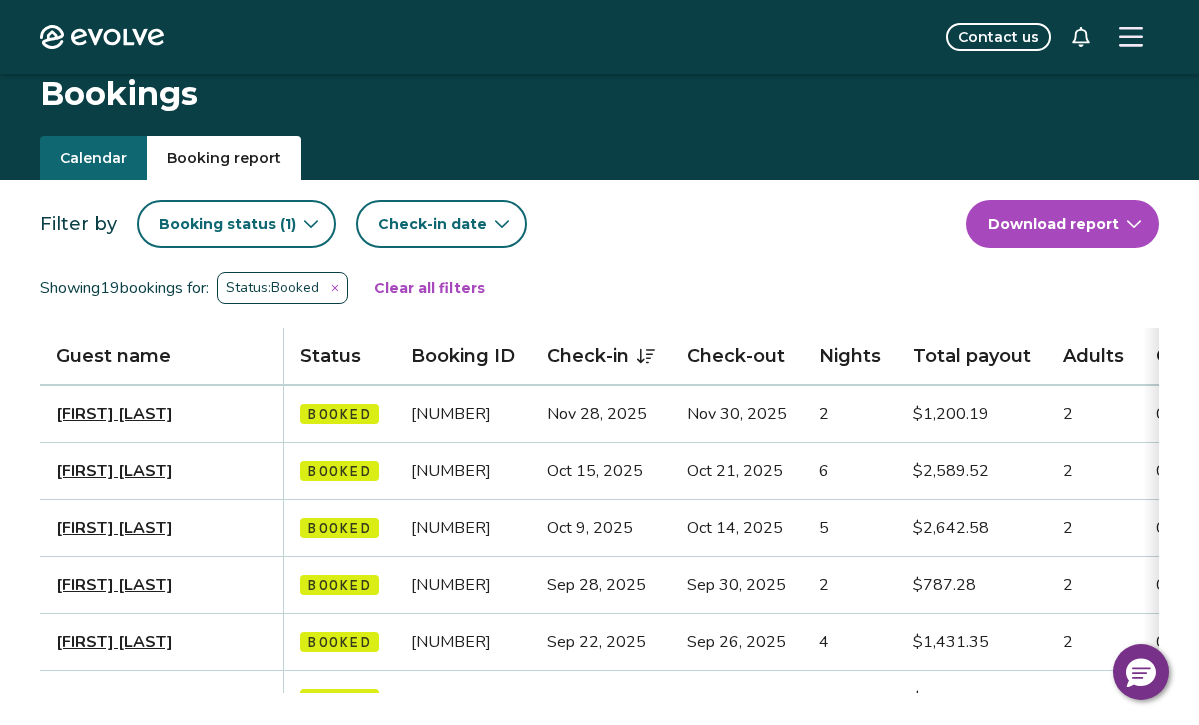 click on "Check-in date" at bounding box center (432, 224) 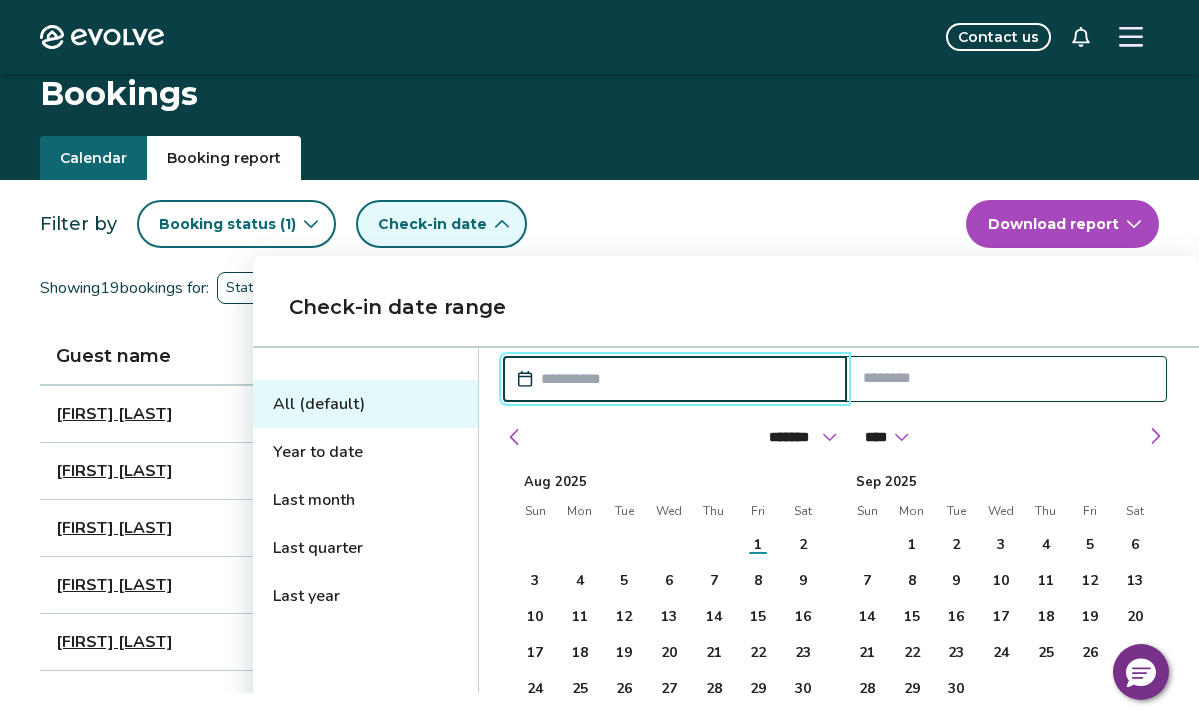 click at bounding box center [685, 379] 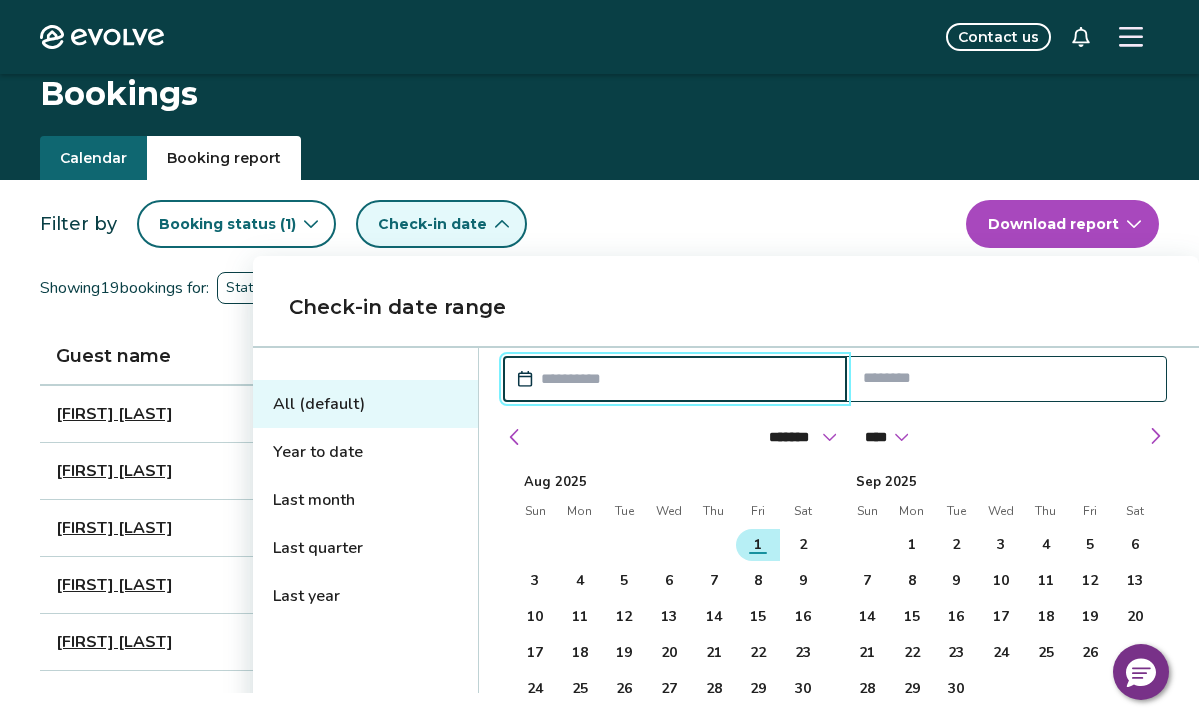 click on "1" at bounding box center [758, 545] 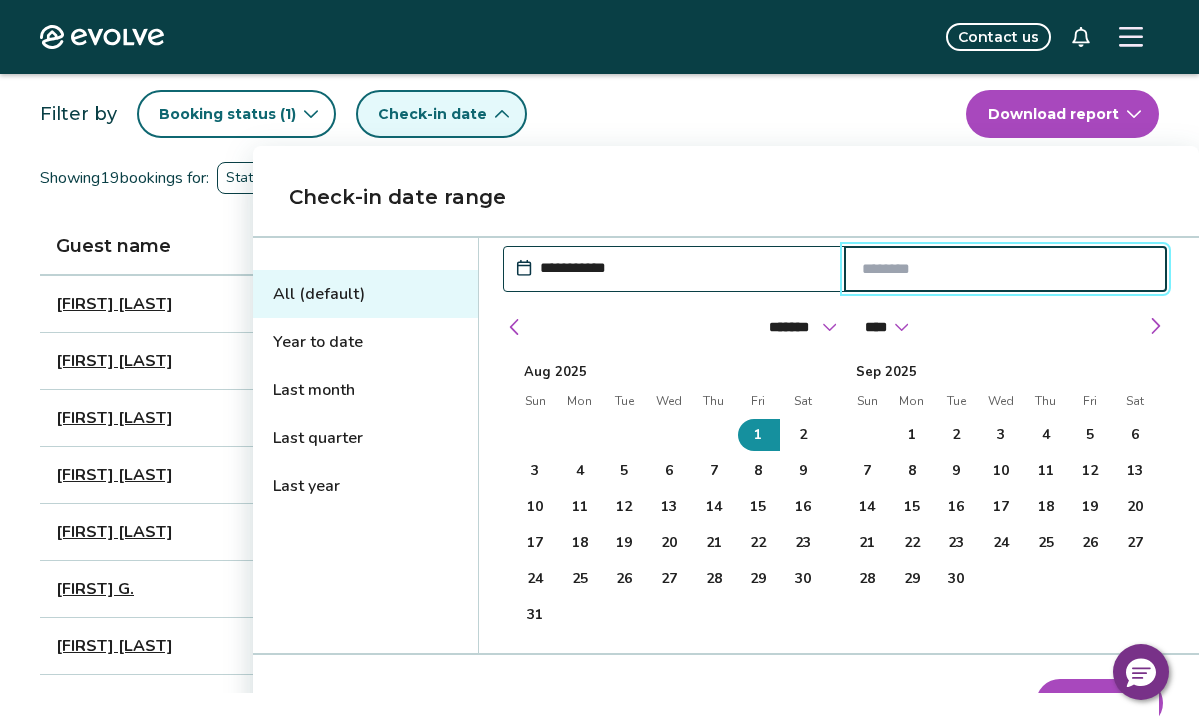 scroll, scrollTop: 105, scrollLeft: 0, axis: vertical 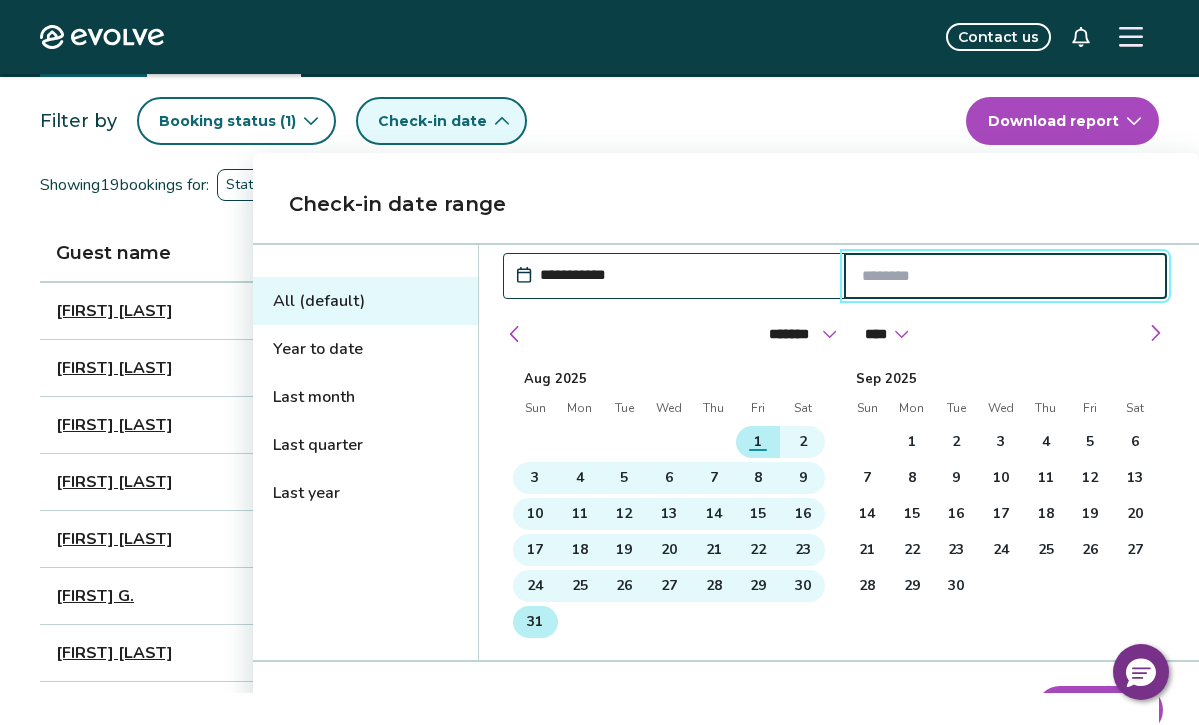 click on "31" at bounding box center [535, 622] 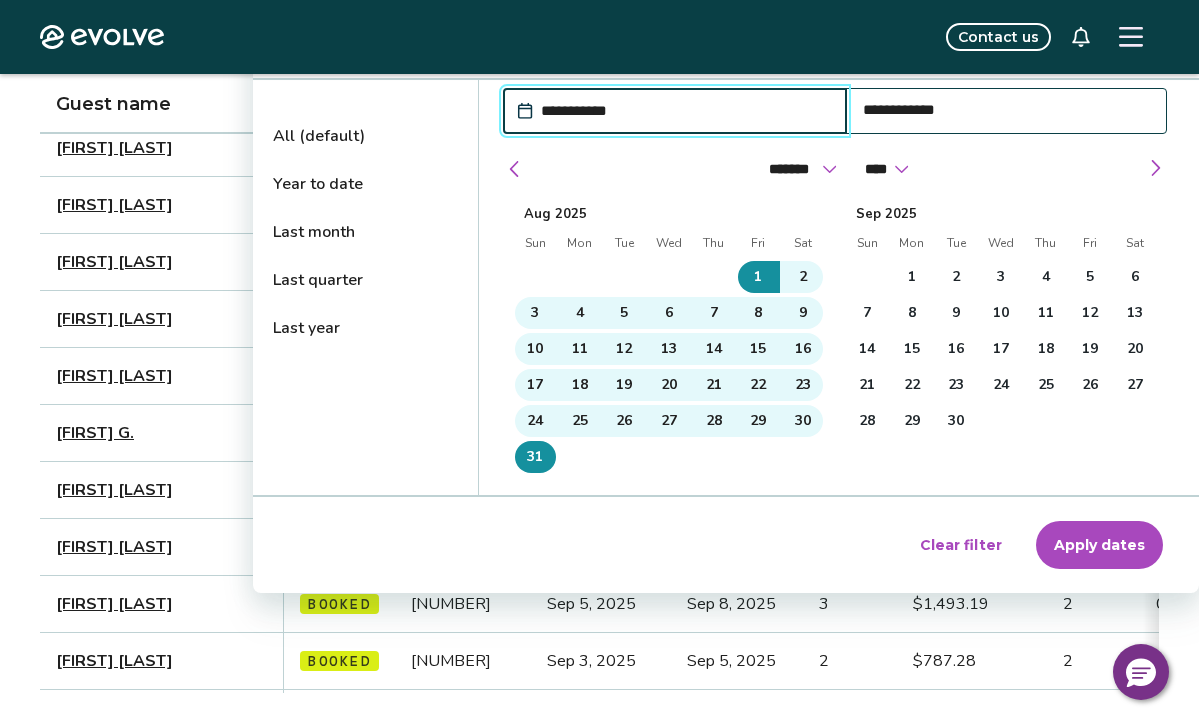scroll, scrollTop: 270, scrollLeft: 0, axis: vertical 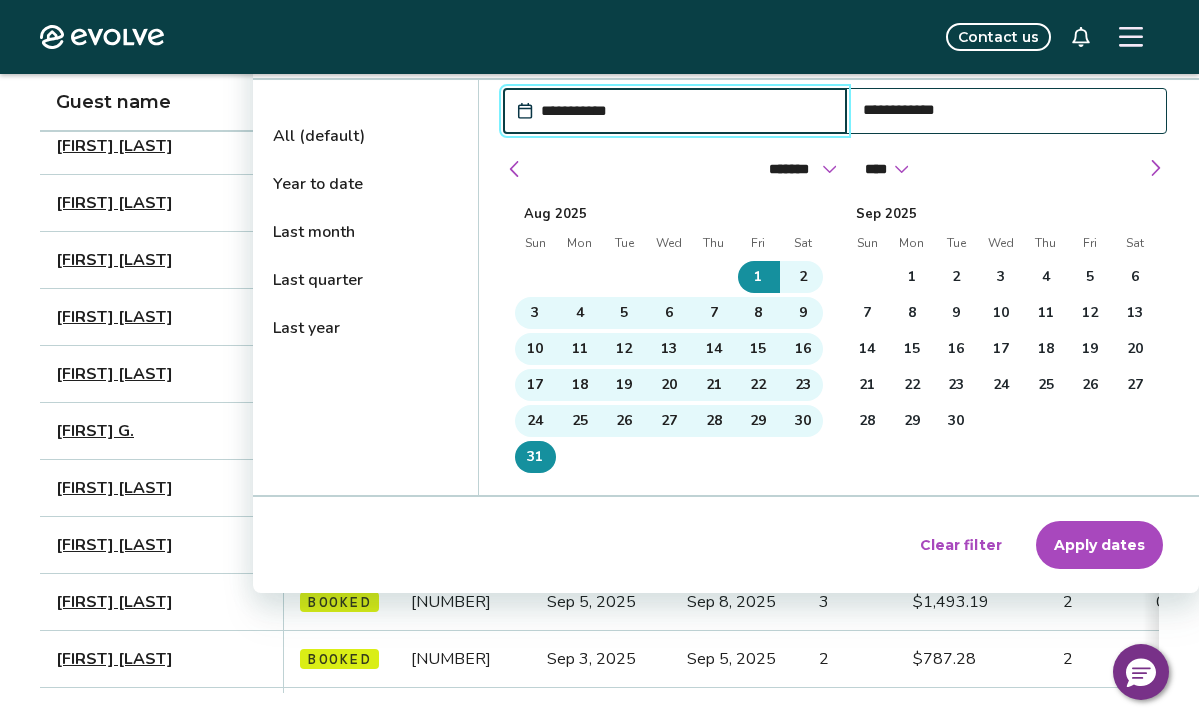 click on "Apply dates" at bounding box center (1099, 545) 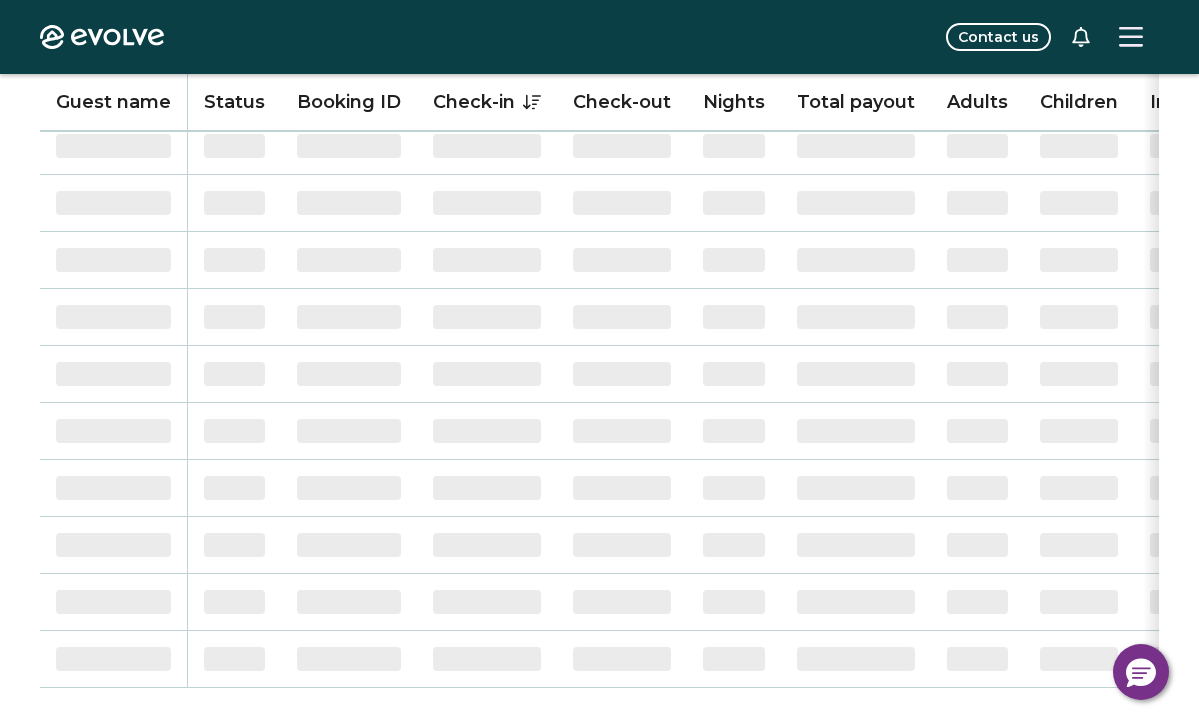 scroll, scrollTop: 0, scrollLeft: 0, axis: both 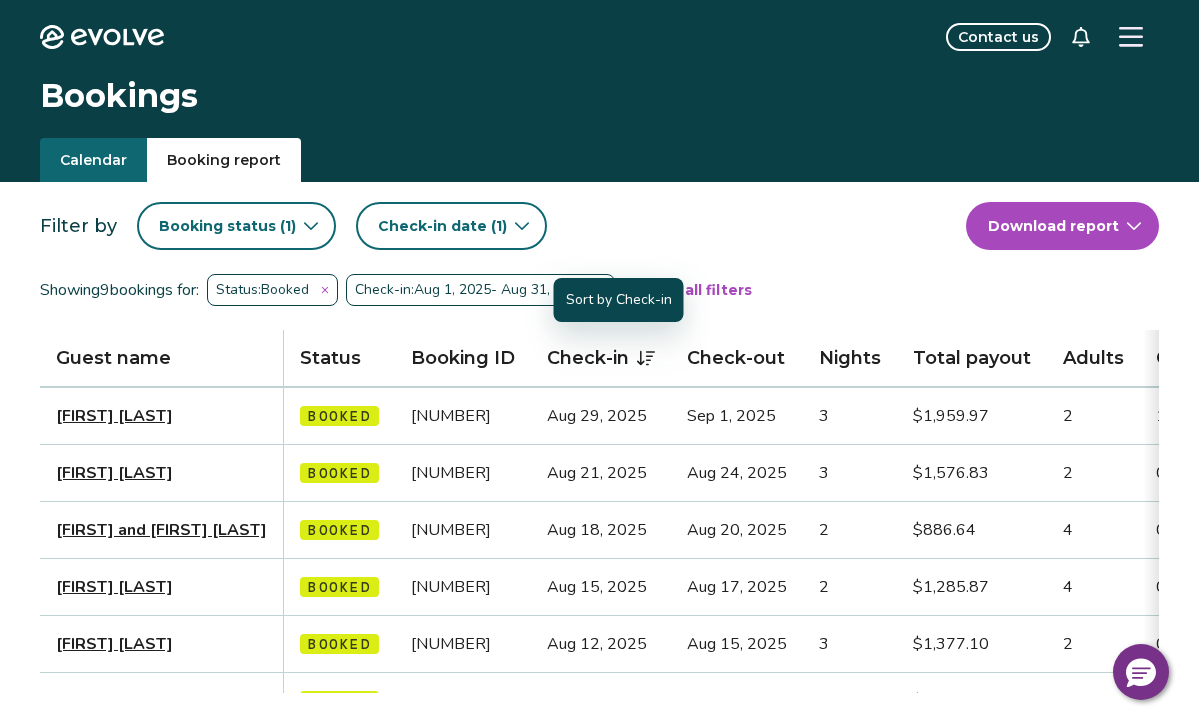 click on "Check-in" at bounding box center [601, 358] 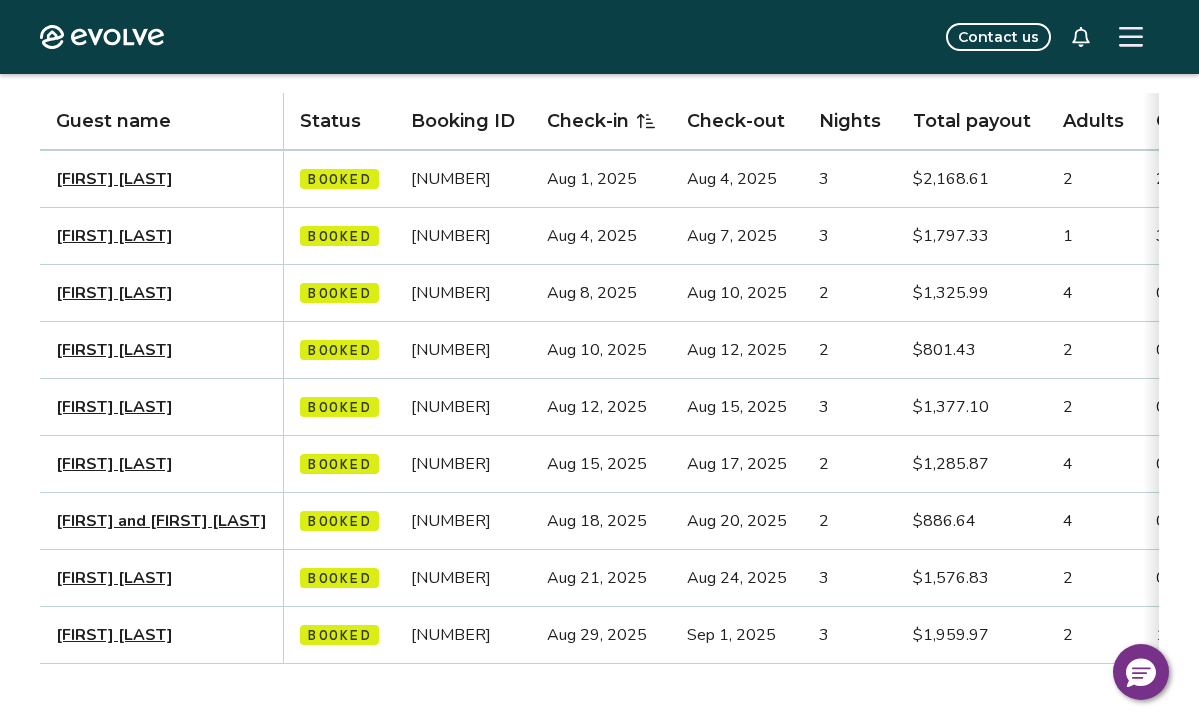 scroll, scrollTop: 0, scrollLeft: 0, axis: both 